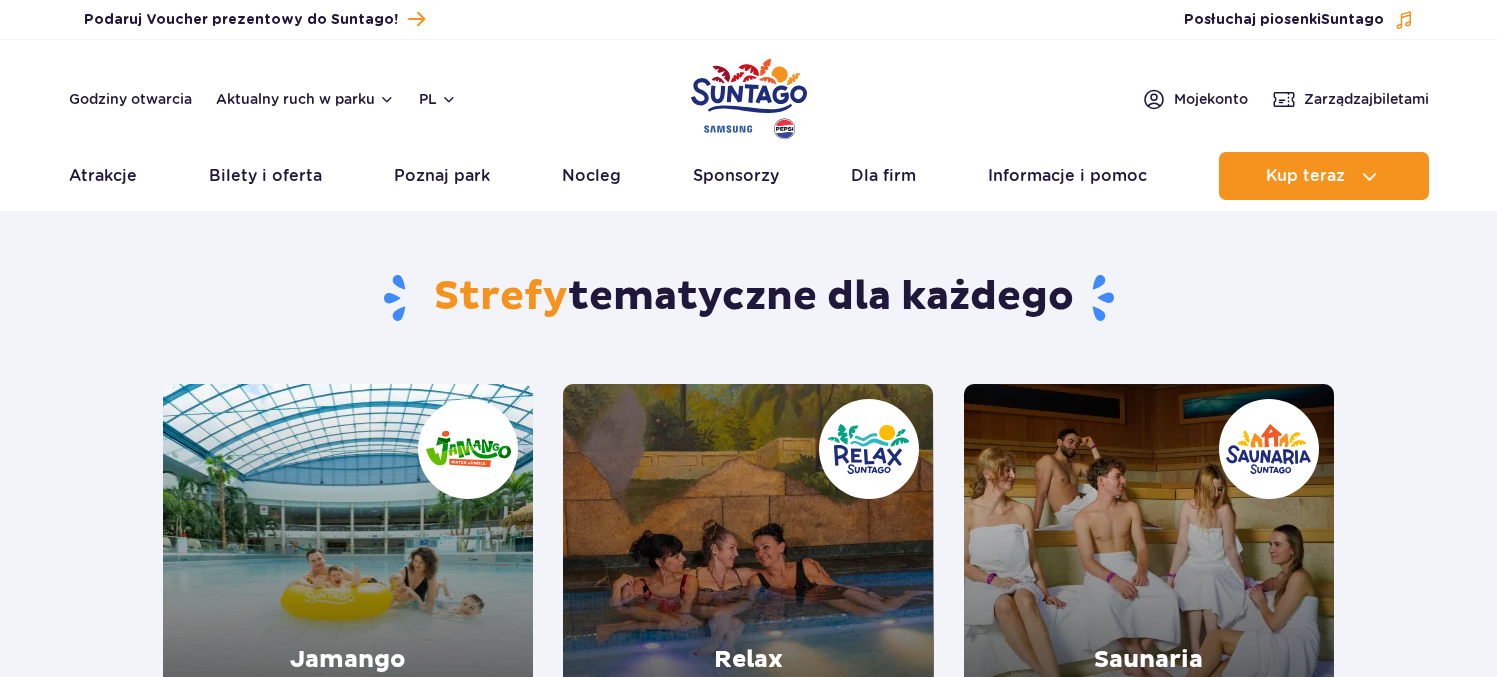 scroll, scrollTop: 0, scrollLeft: 0, axis: both 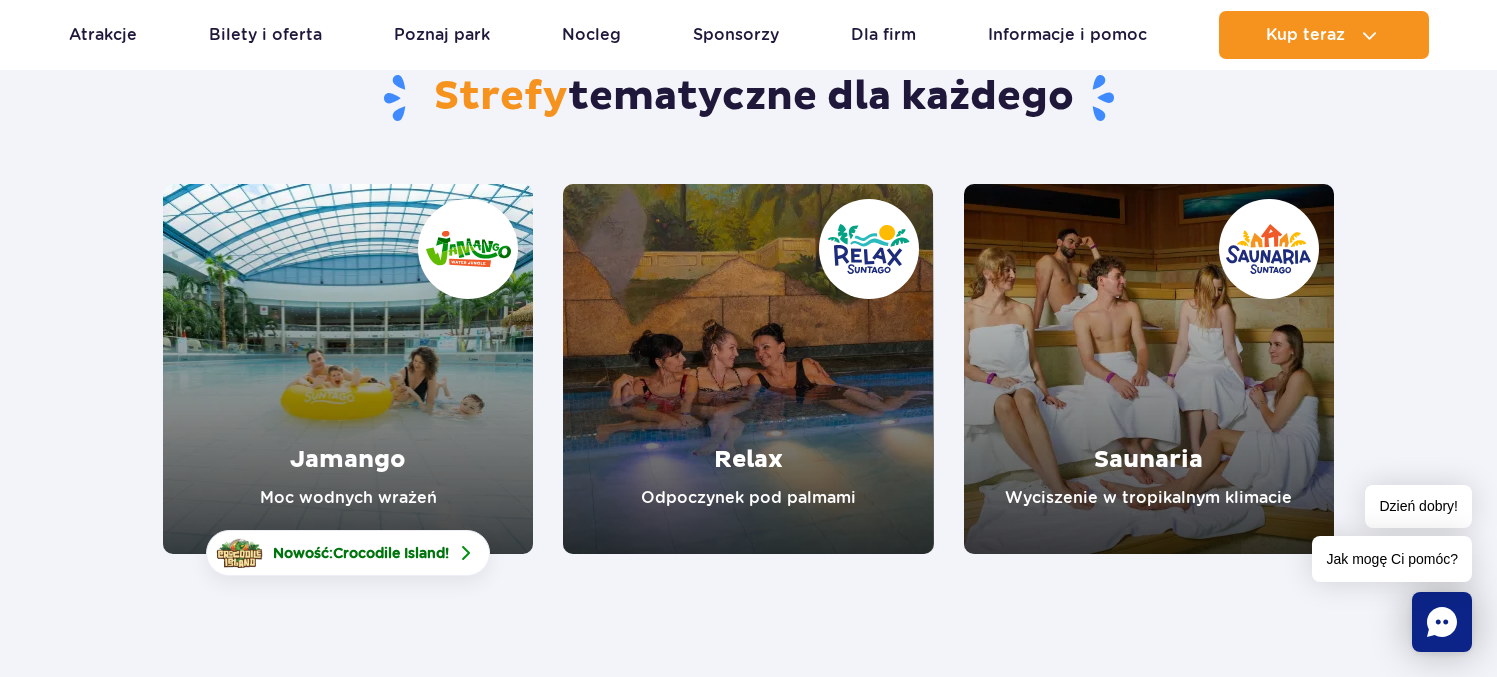 click at bounding box center (348, 369) 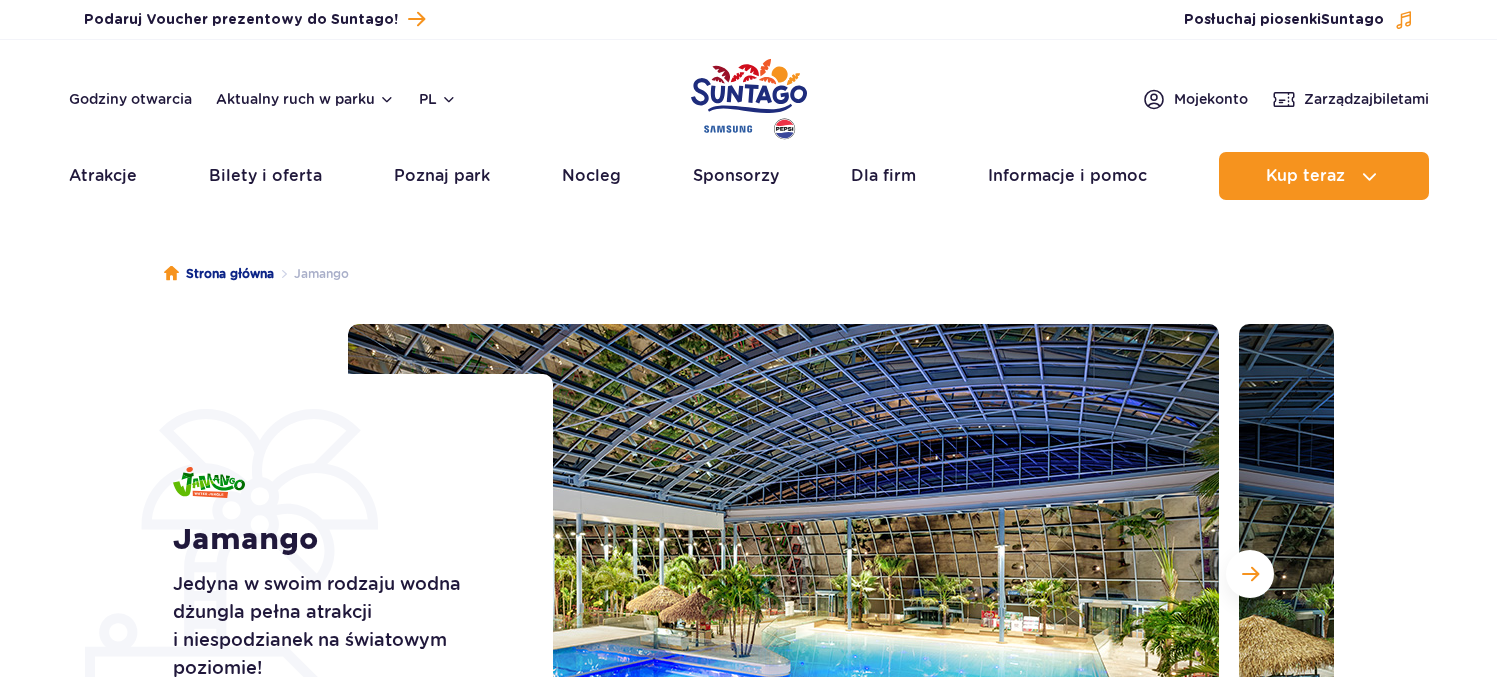 scroll, scrollTop: 0, scrollLeft: 0, axis: both 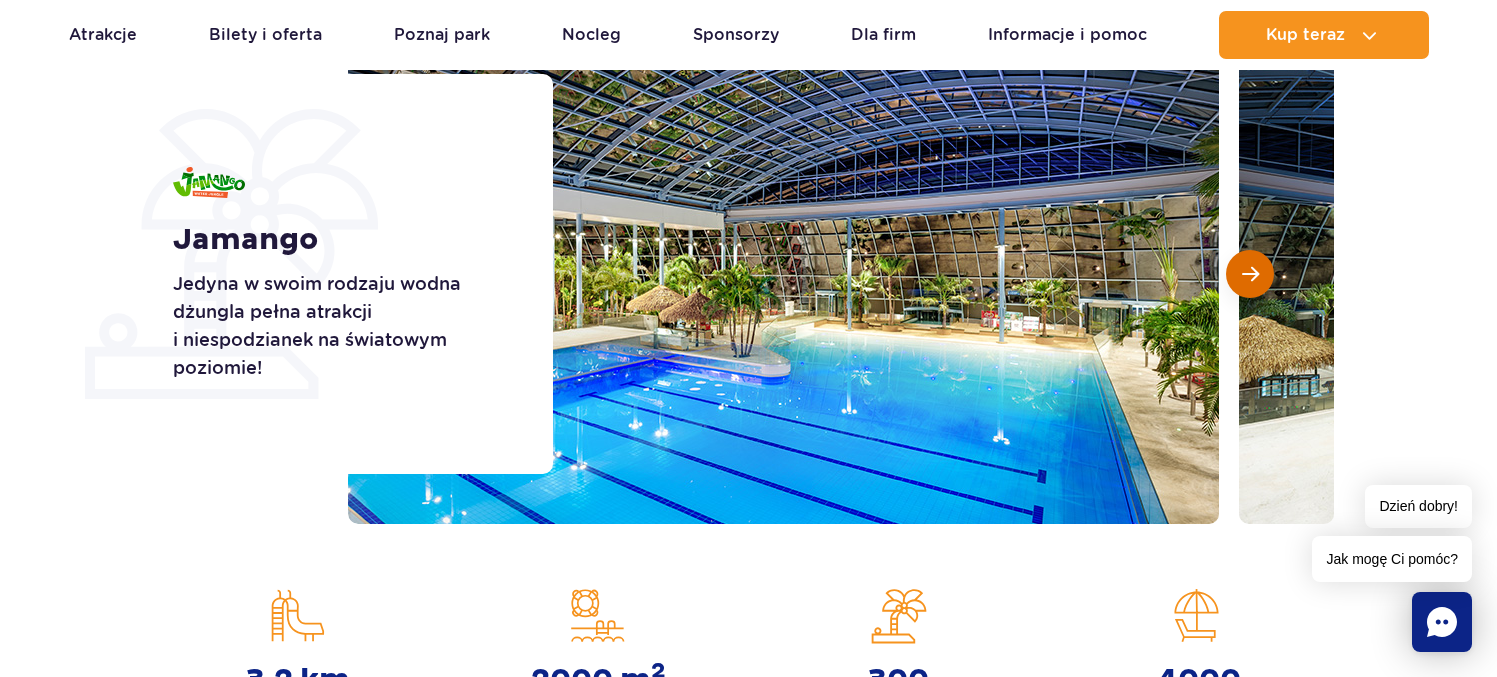 click at bounding box center (1250, 274) 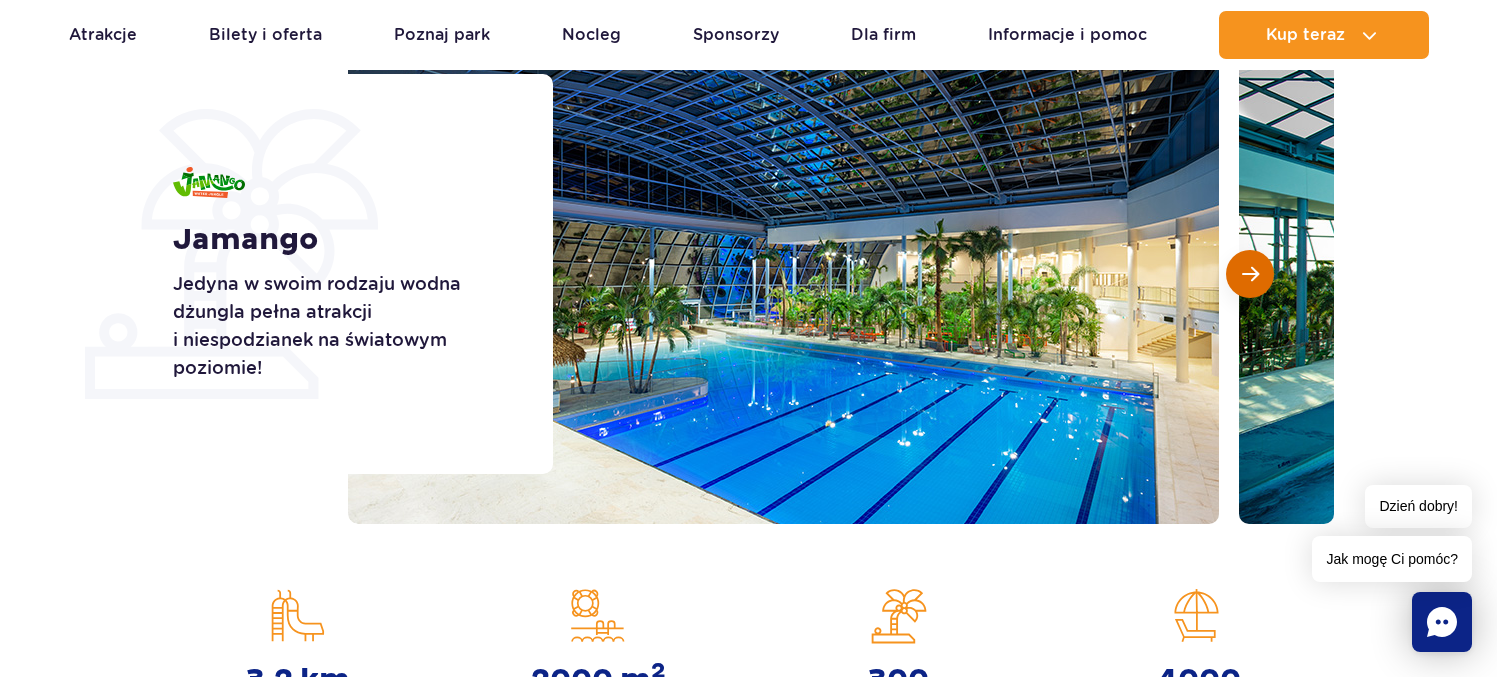 click at bounding box center [1250, 274] 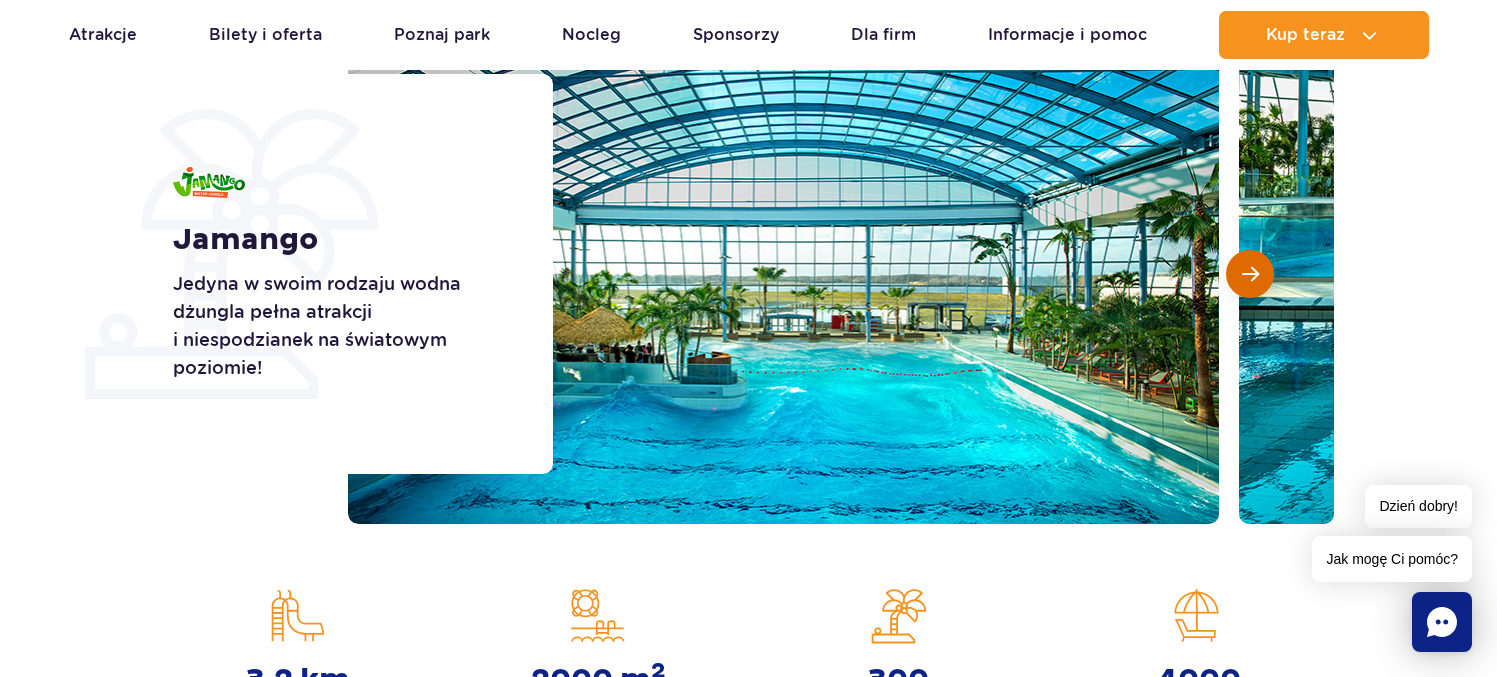 click at bounding box center [1250, 274] 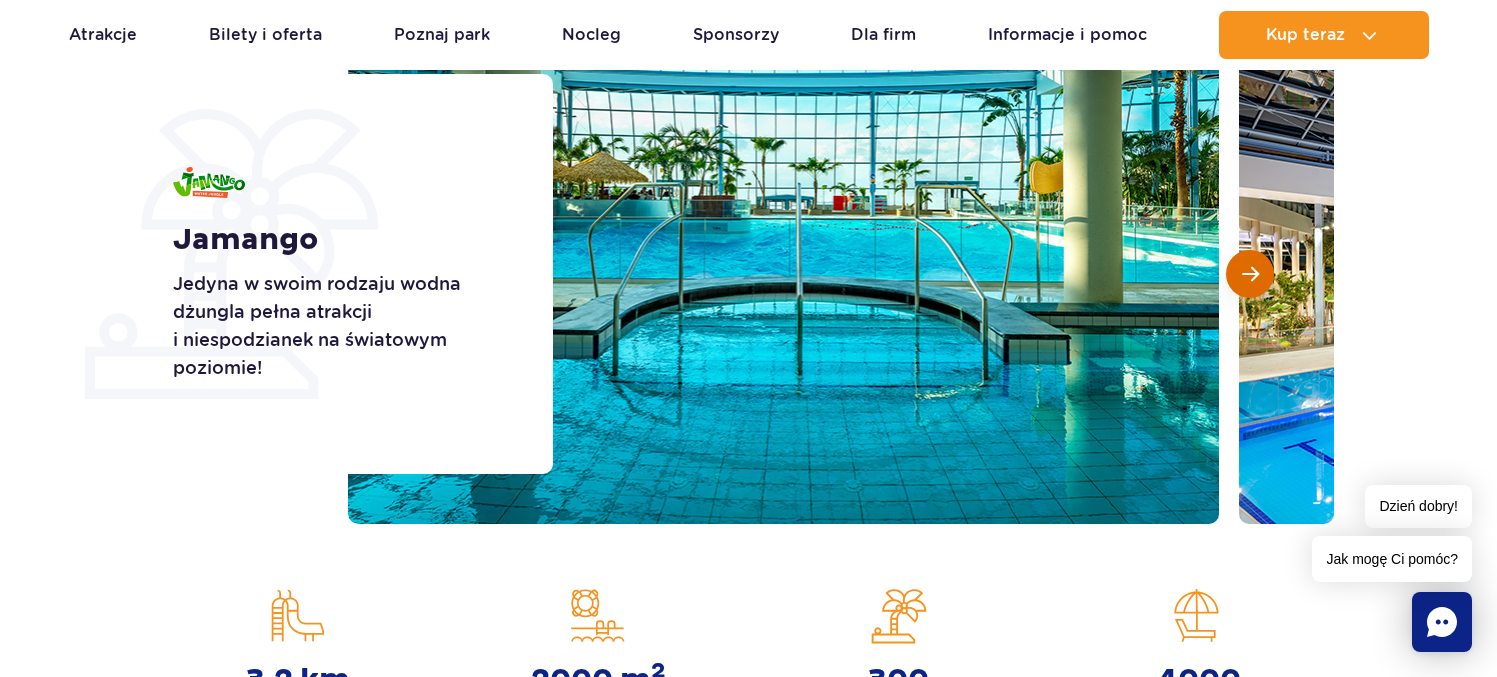 click at bounding box center (1250, 274) 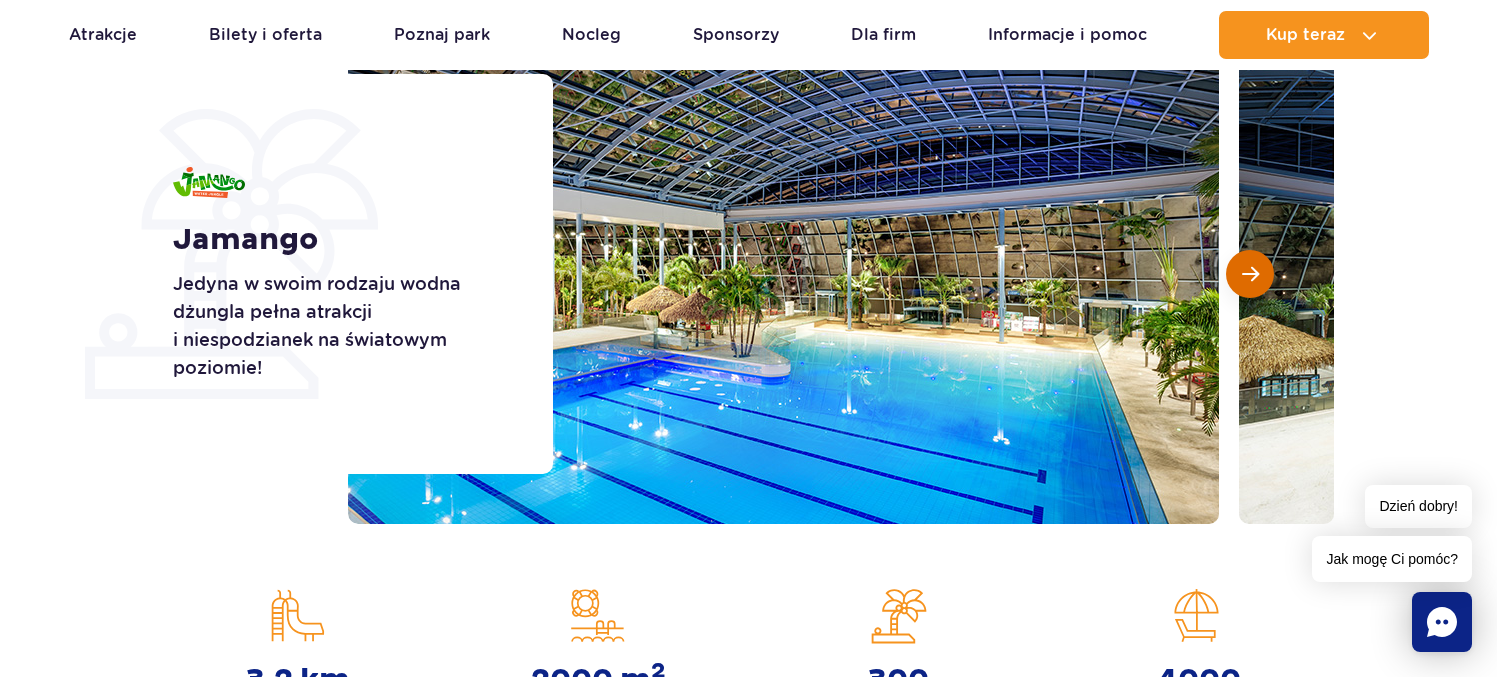 click at bounding box center [1250, 274] 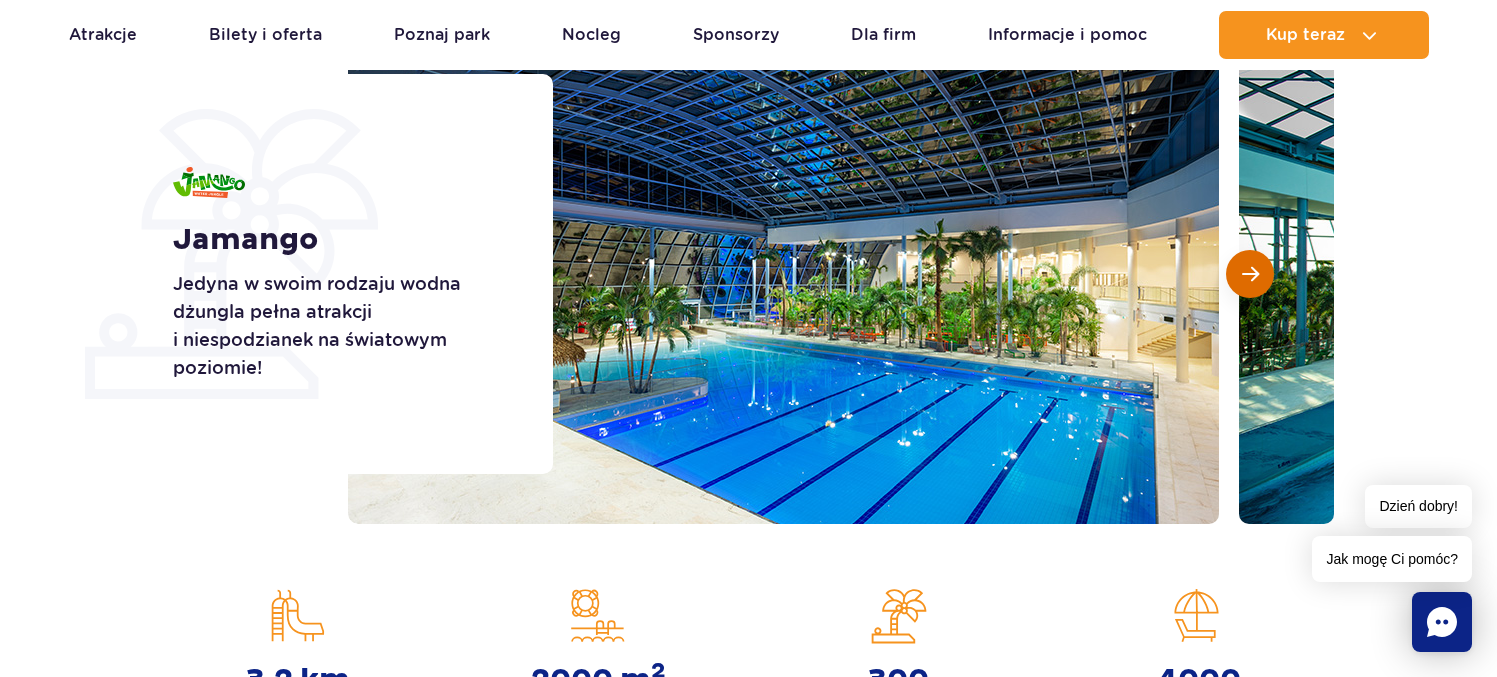 click at bounding box center [1250, 274] 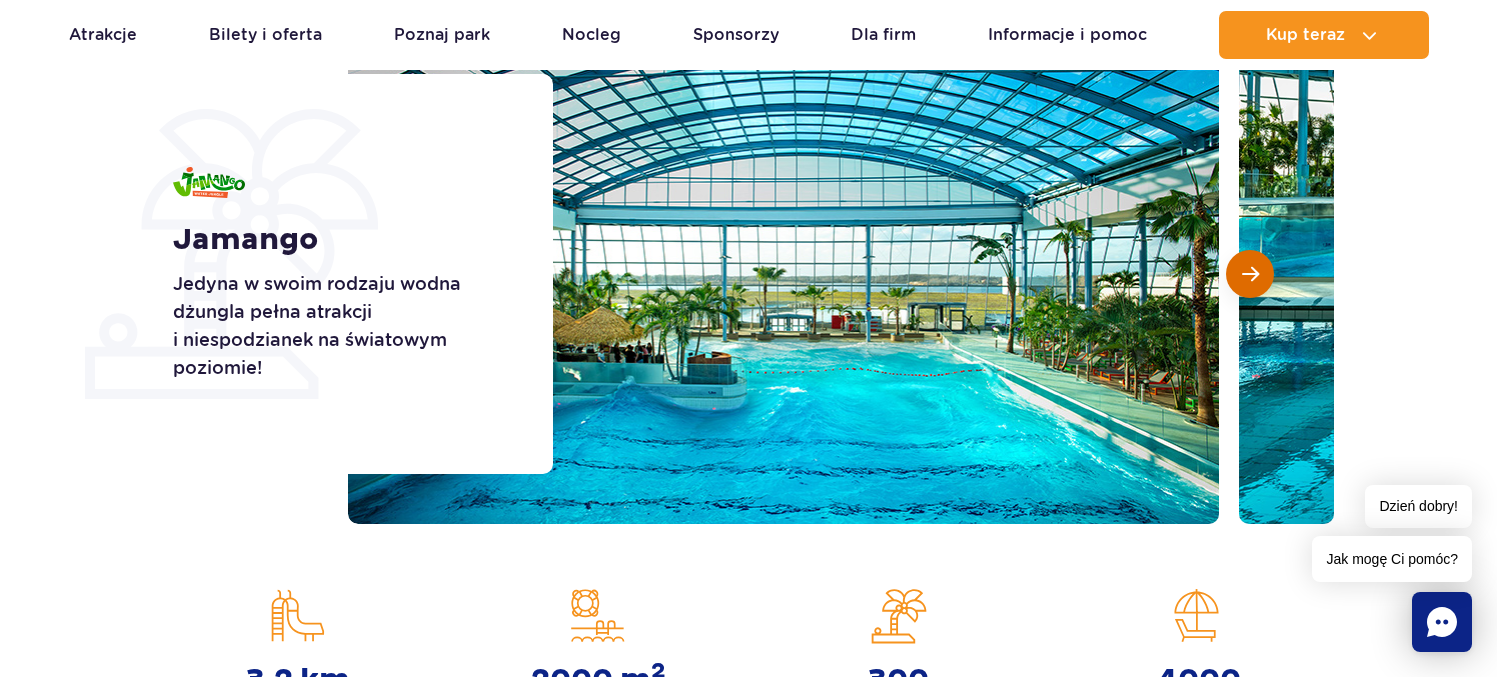 click at bounding box center (1250, 274) 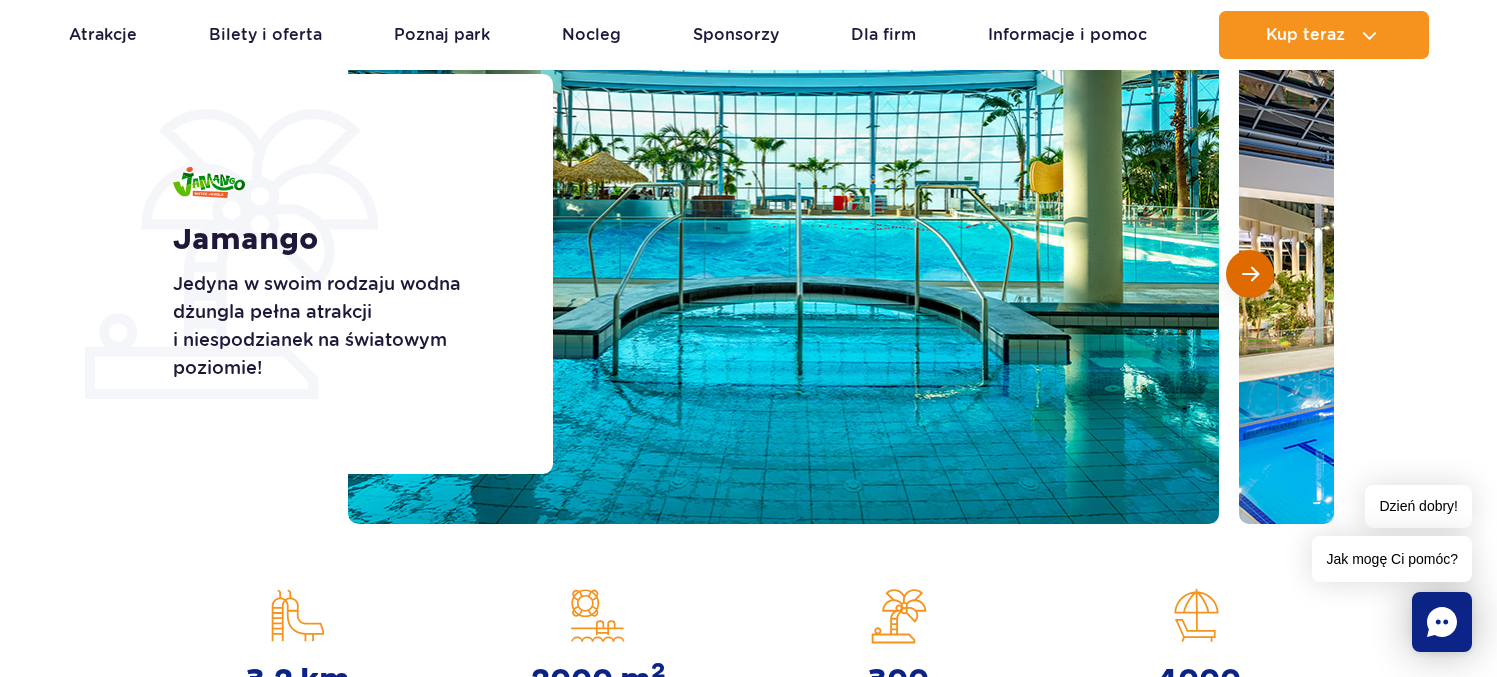click at bounding box center (1250, 274) 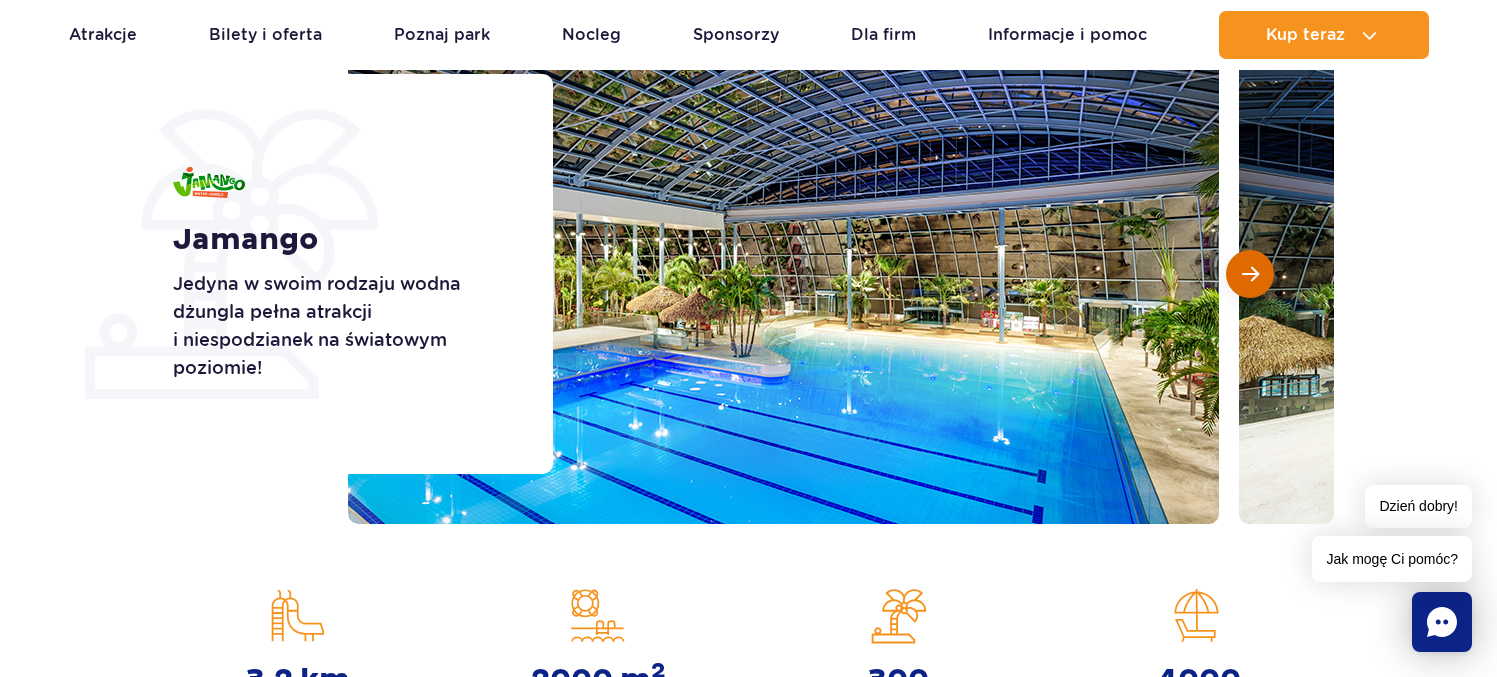 click at bounding box center [1250, 274] 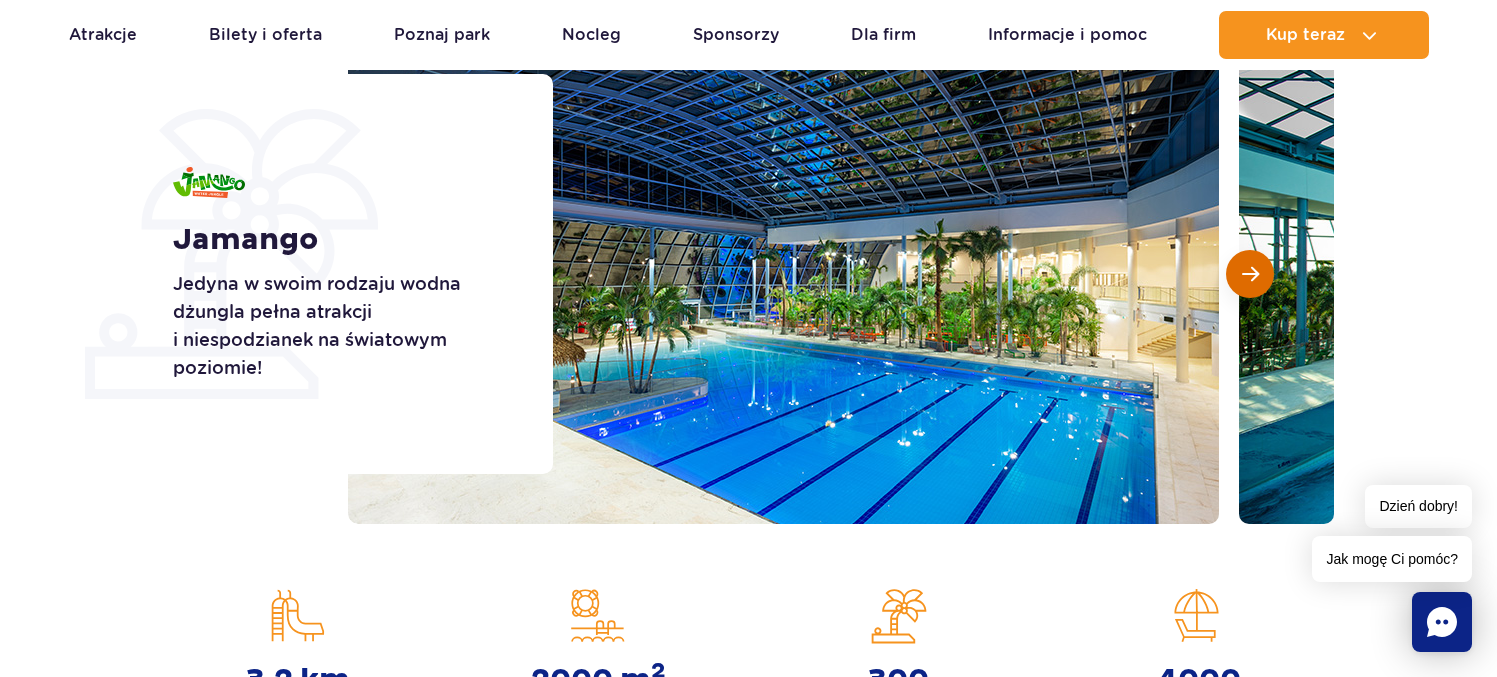 click at bounding box center (1250, 274) 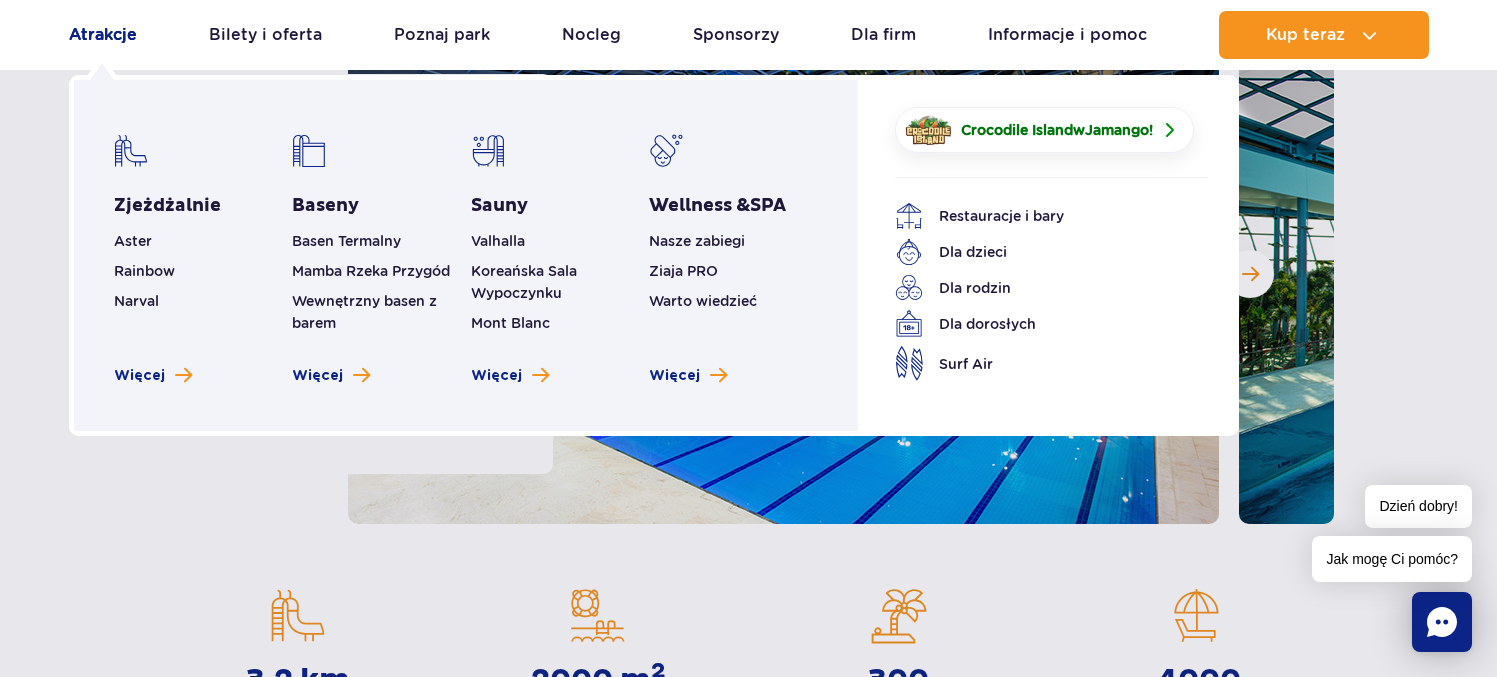 click on "Atrakcje" at bounding box center (103, 35) 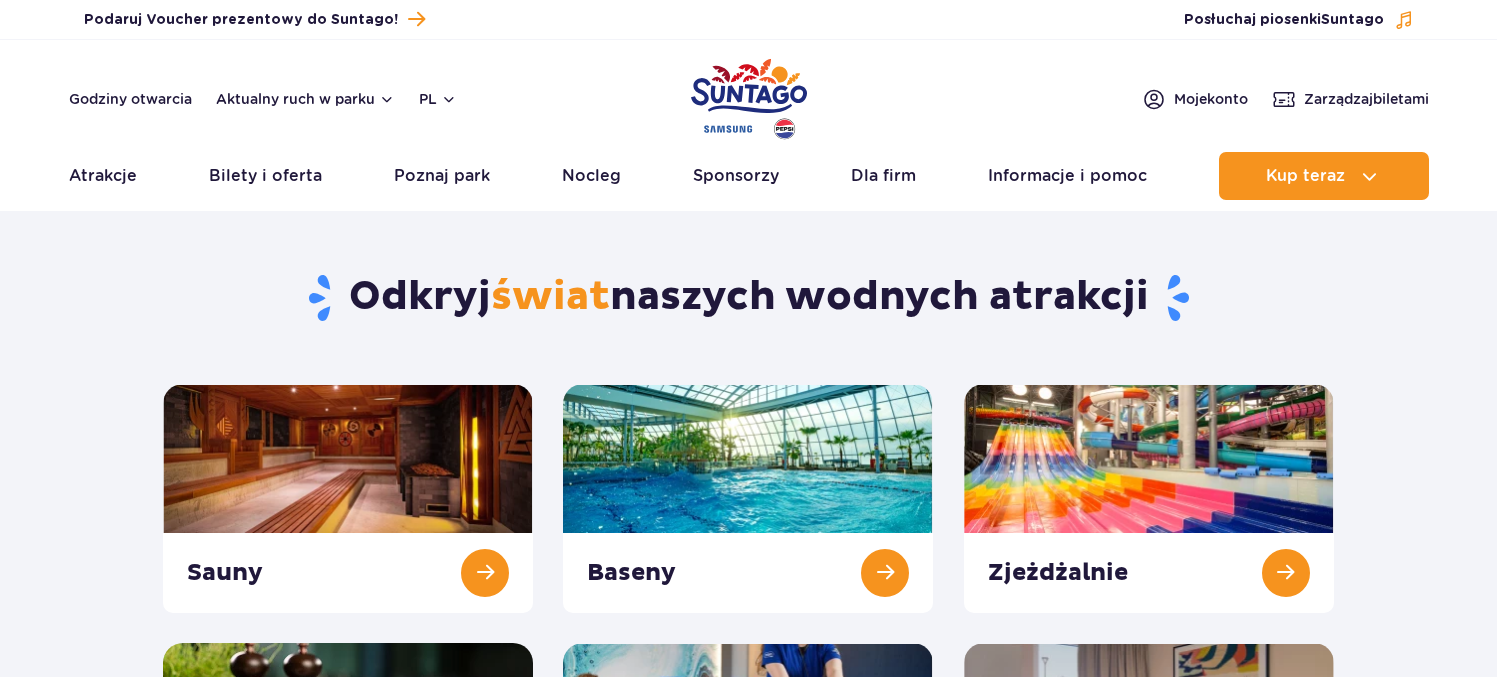 scroll, scrollTop: 0, scrollLeft: 0, axis: both 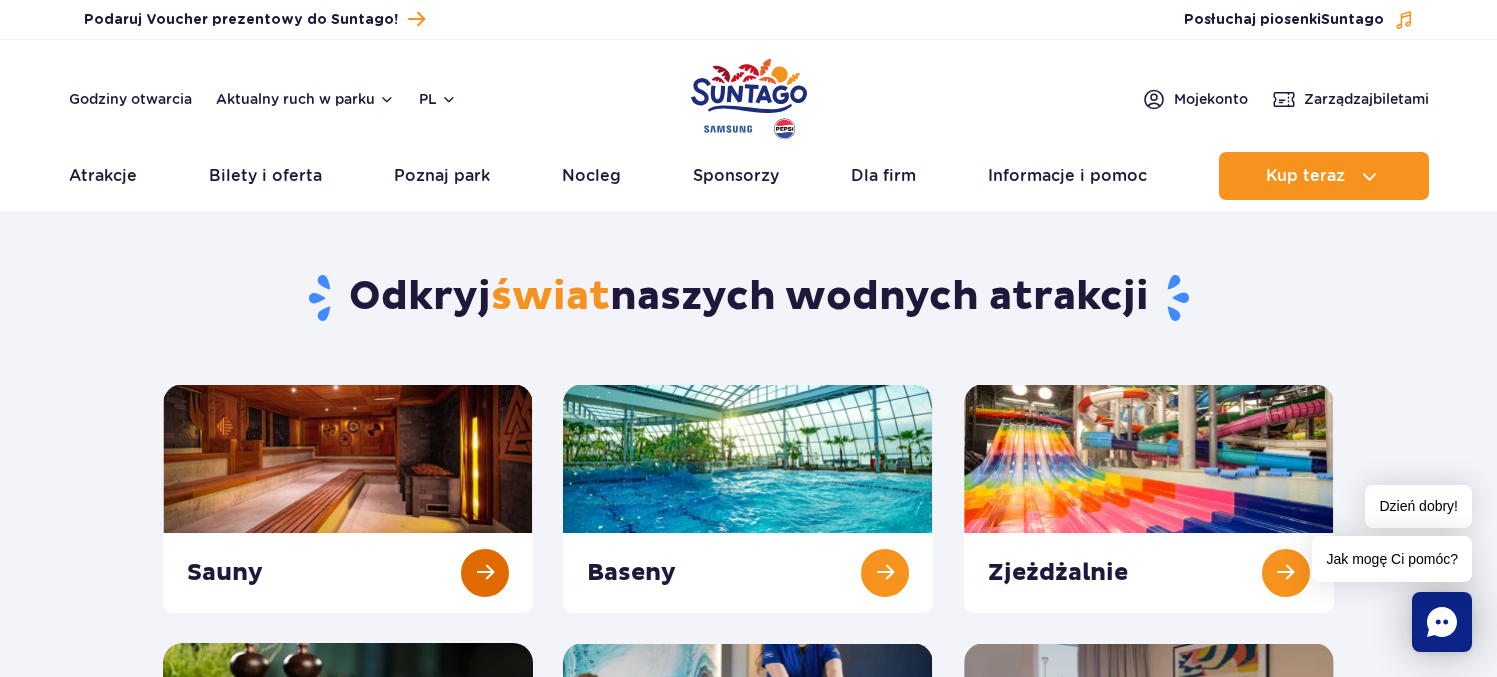click at bounding box center [348, 498] 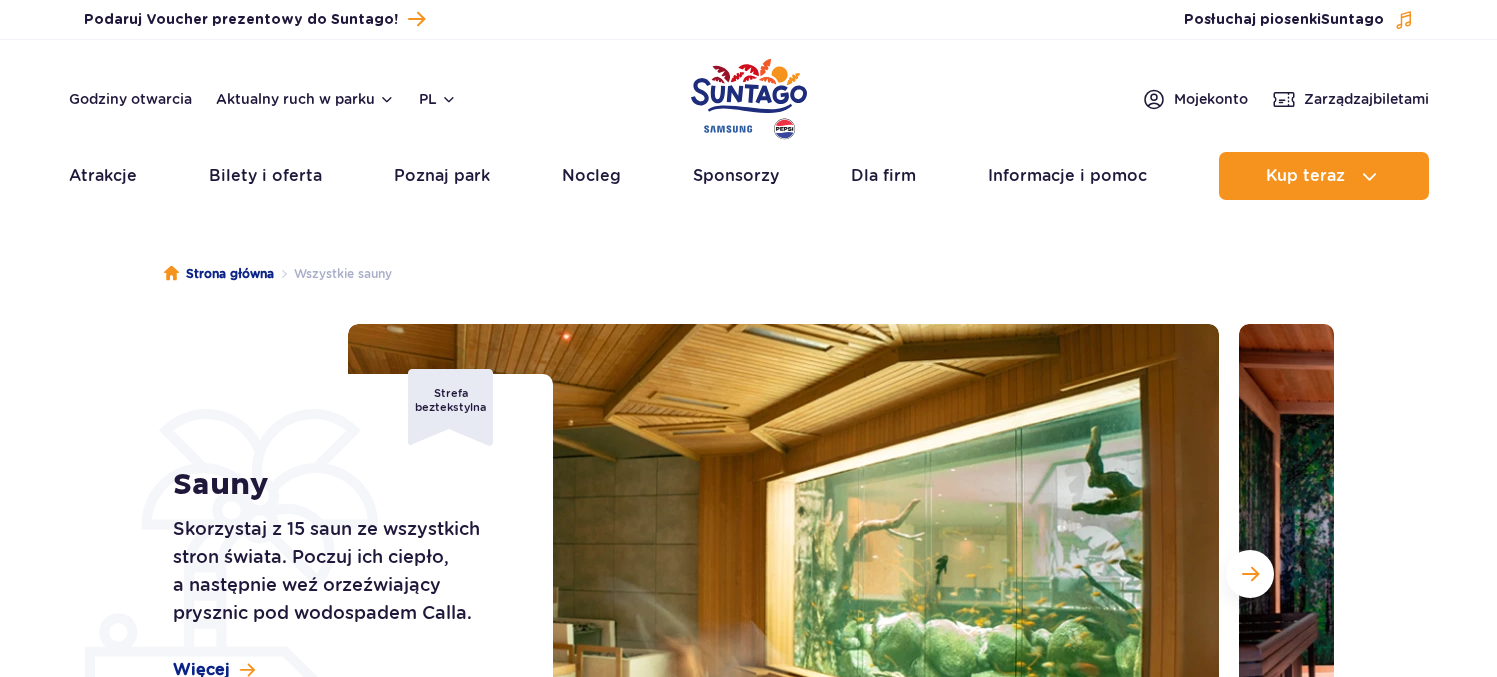 scroll, scrollTop: 0, scrollLeft: 0, axis: both 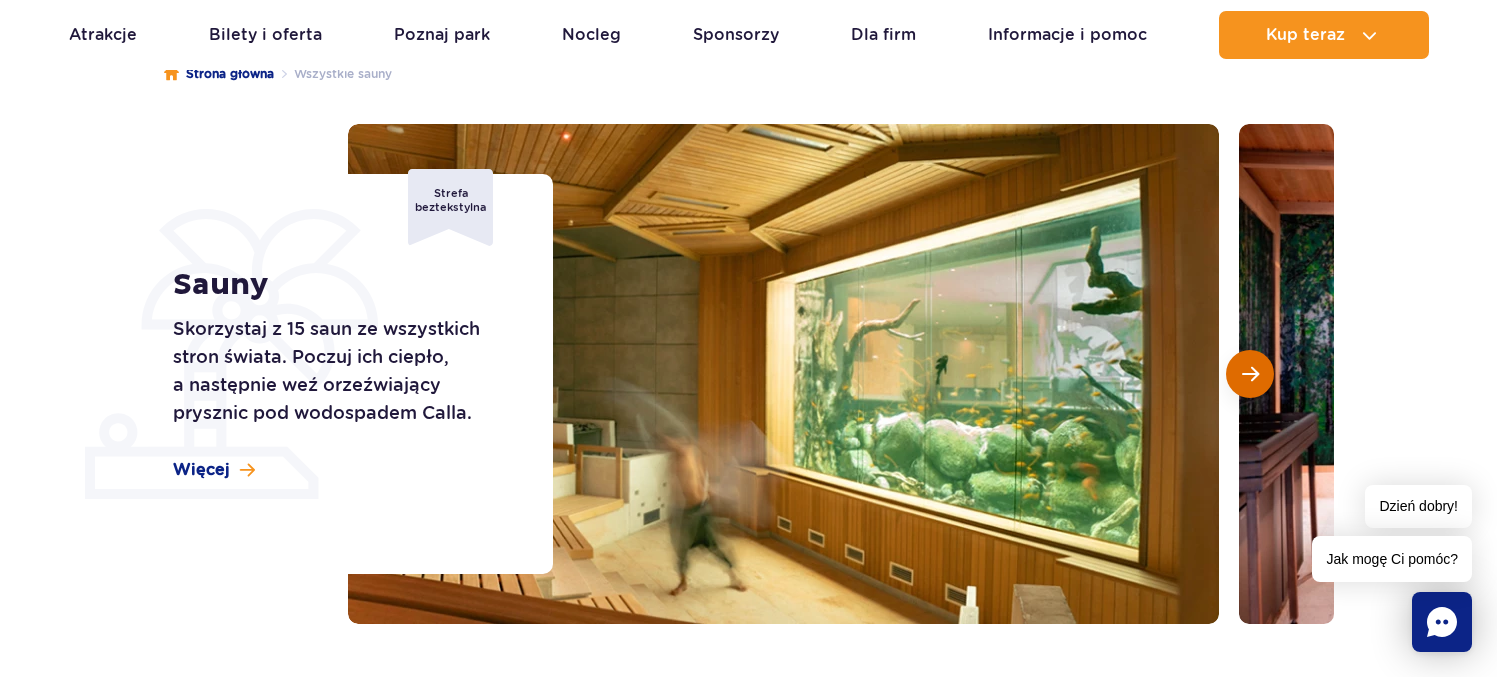 click at bounding box center [1250, 374] 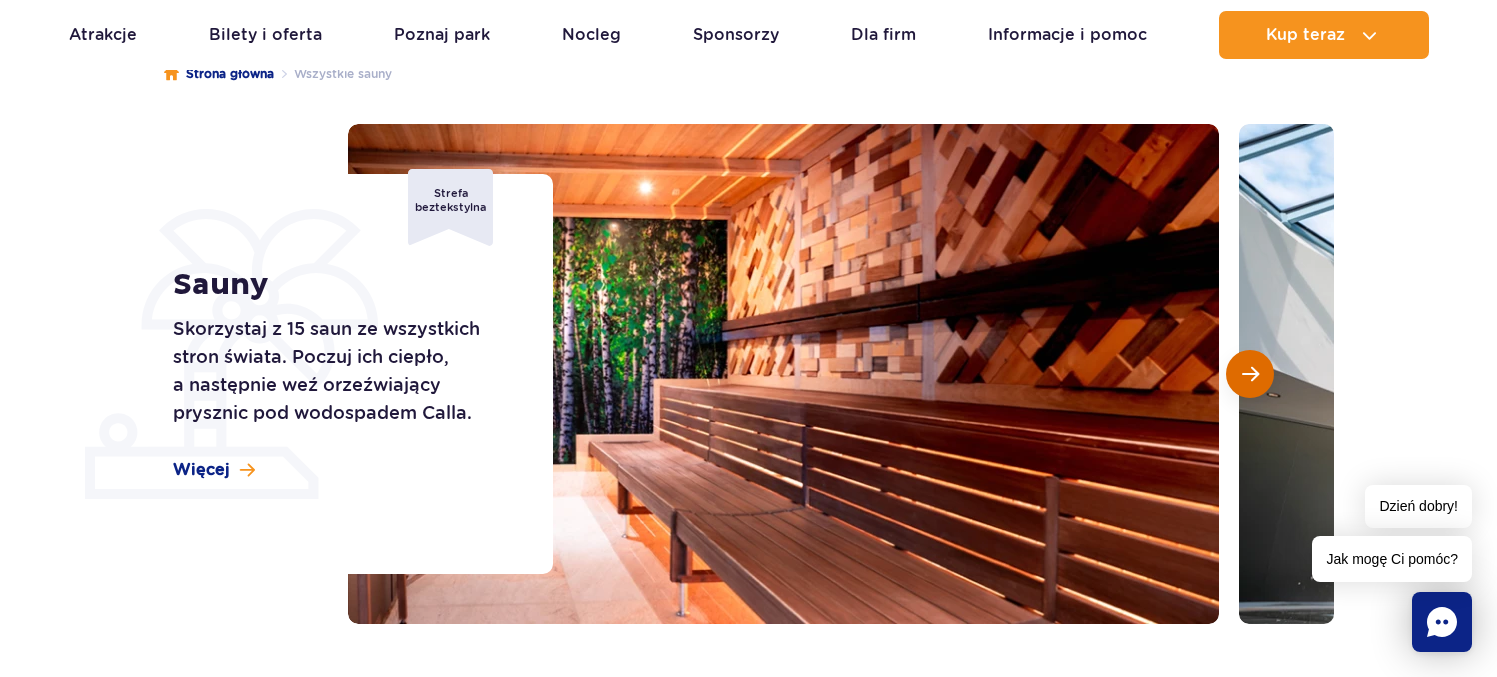 click at bounding box center [1250, 374] 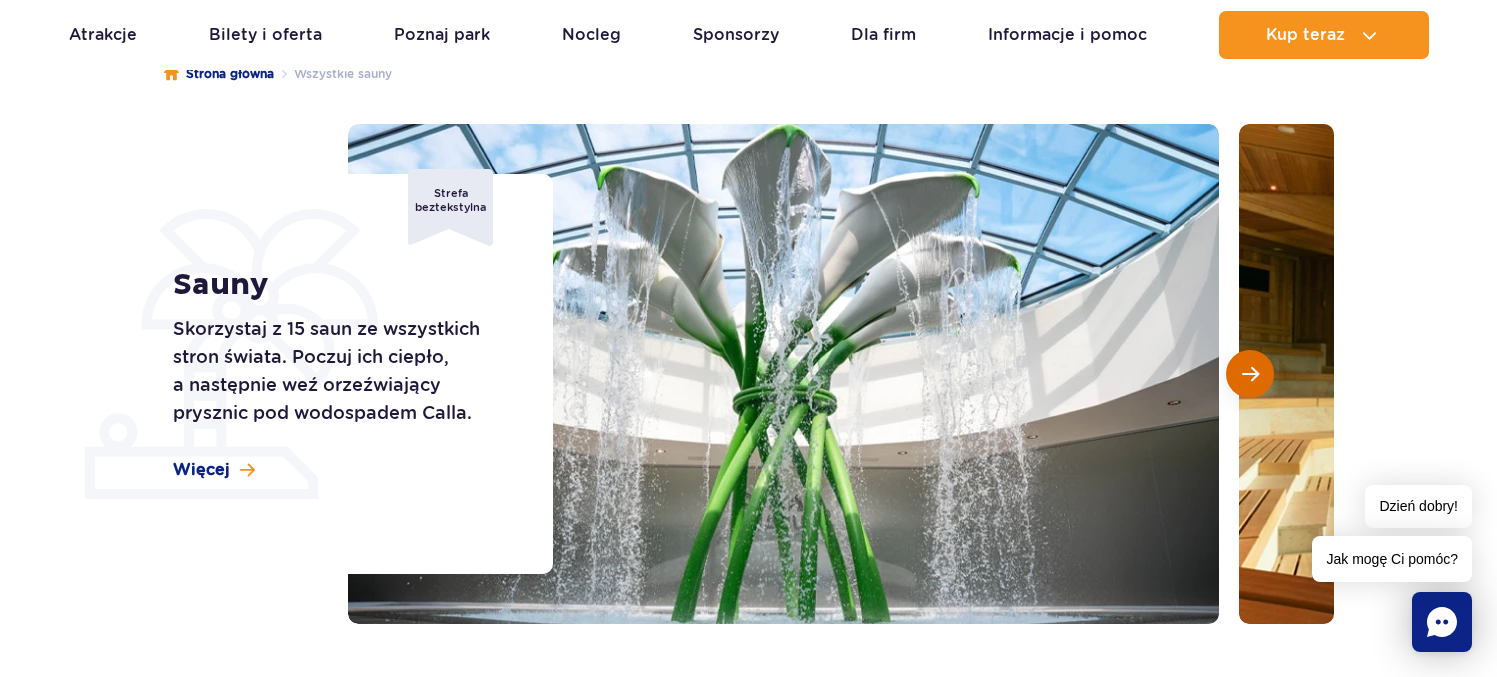 click at bounding box center (1250, 374) 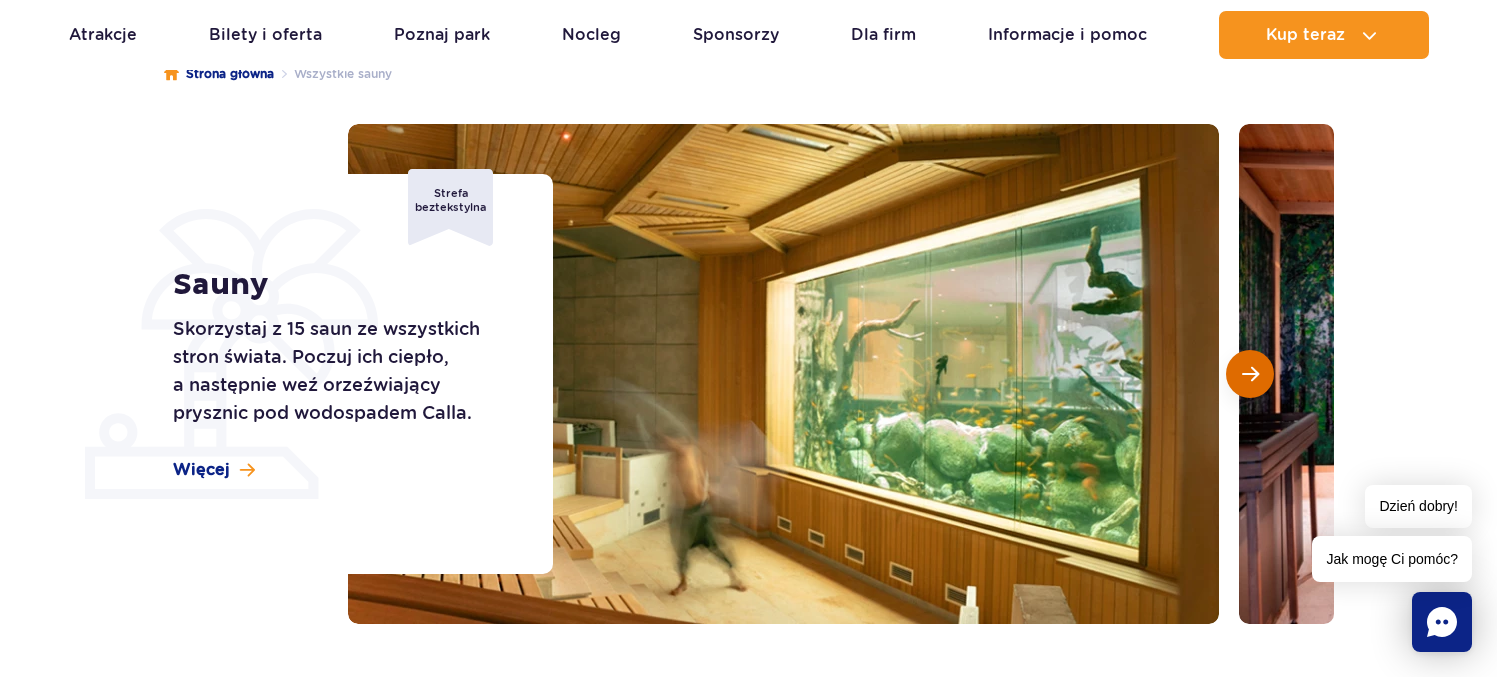 click at bounding box center (1250, 374) 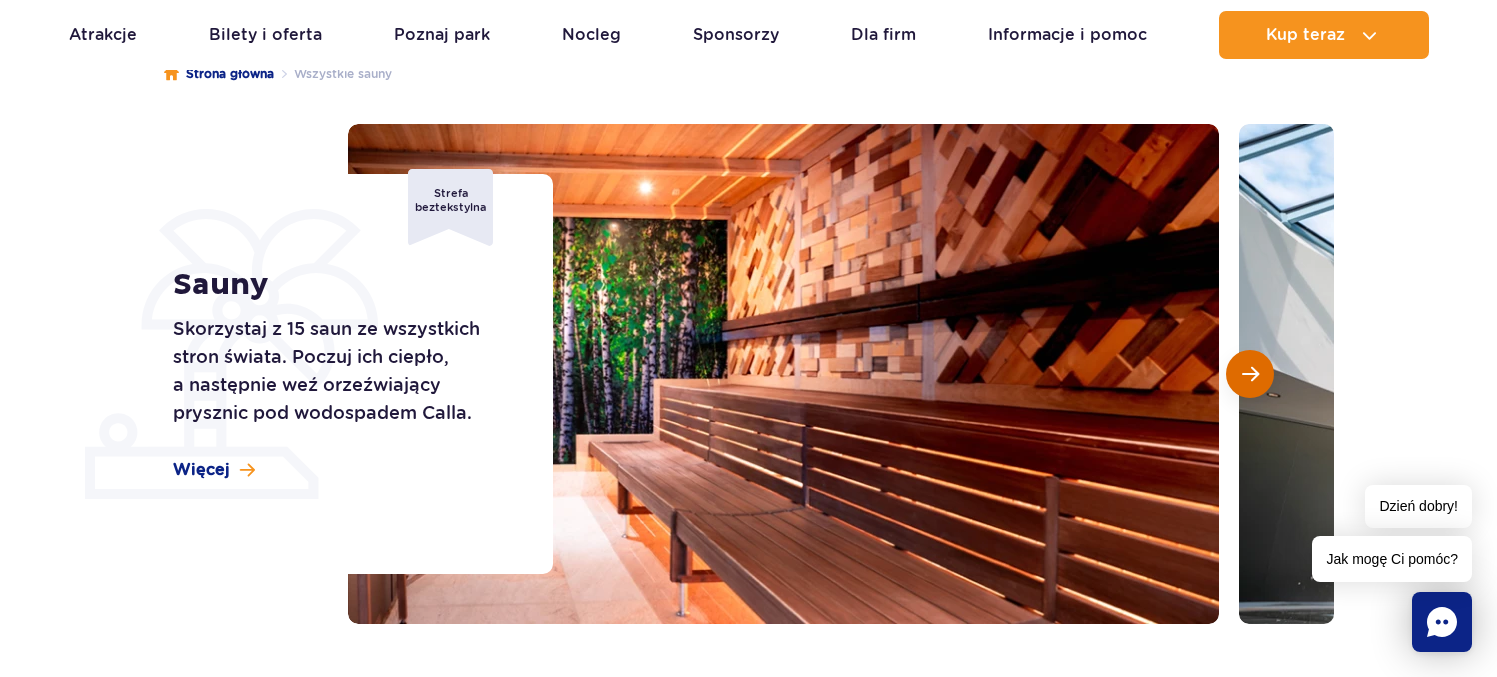 click at bounding box center (1250, 374) 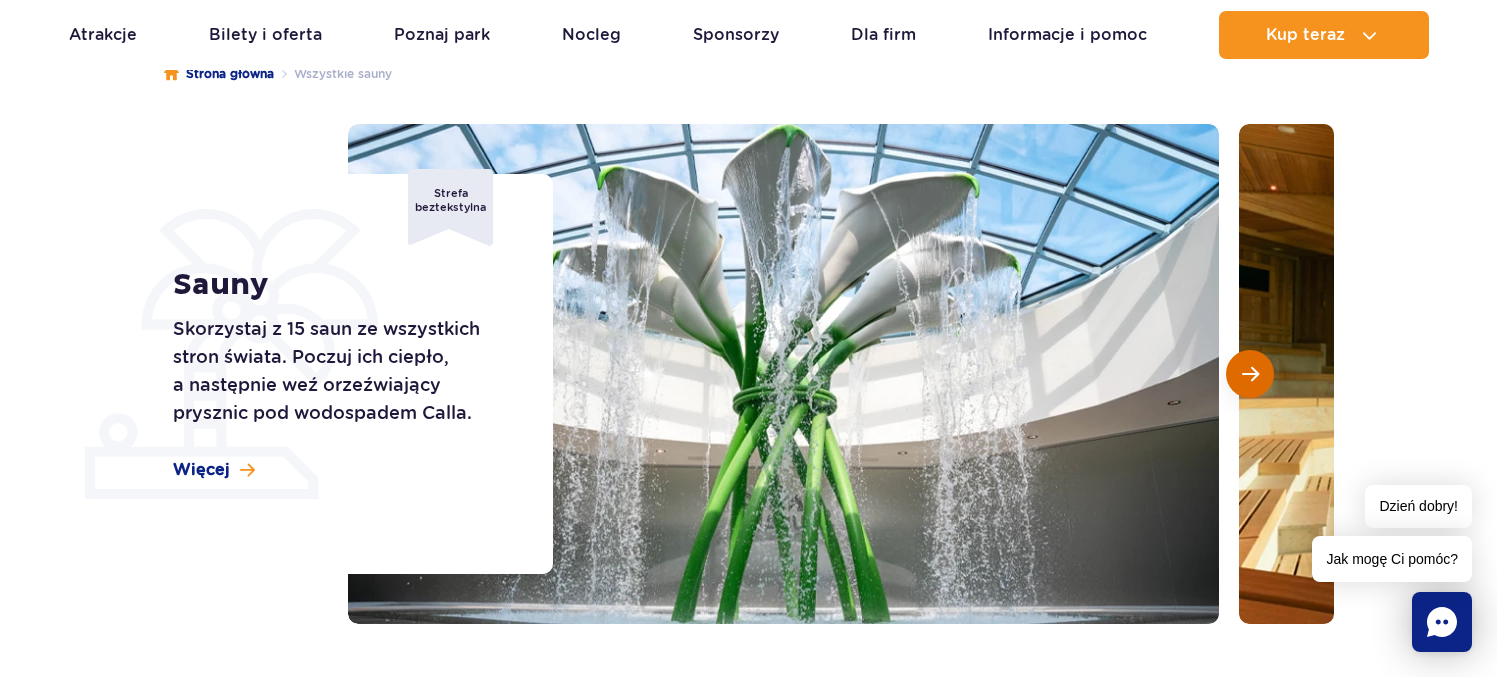 click at bounding box center (1250, 374) 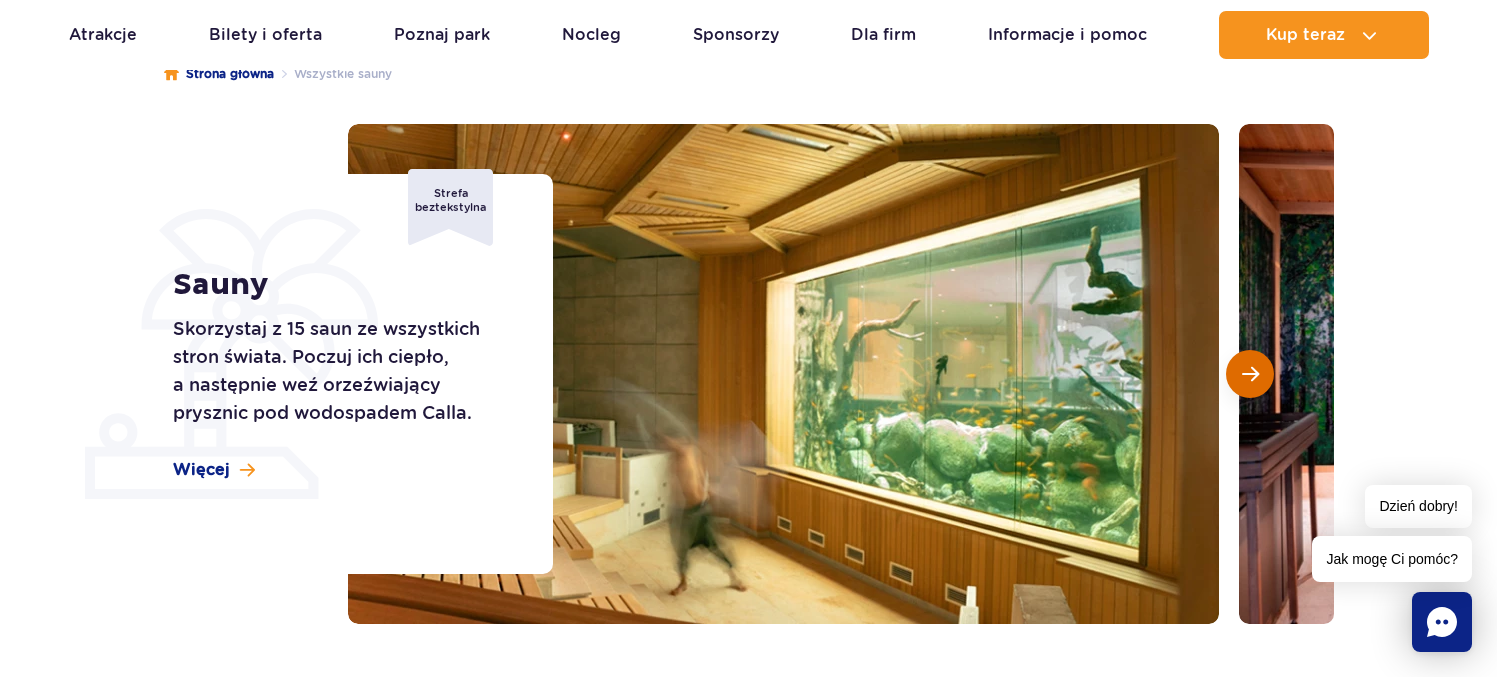 click at bounding box center [1250, 374] 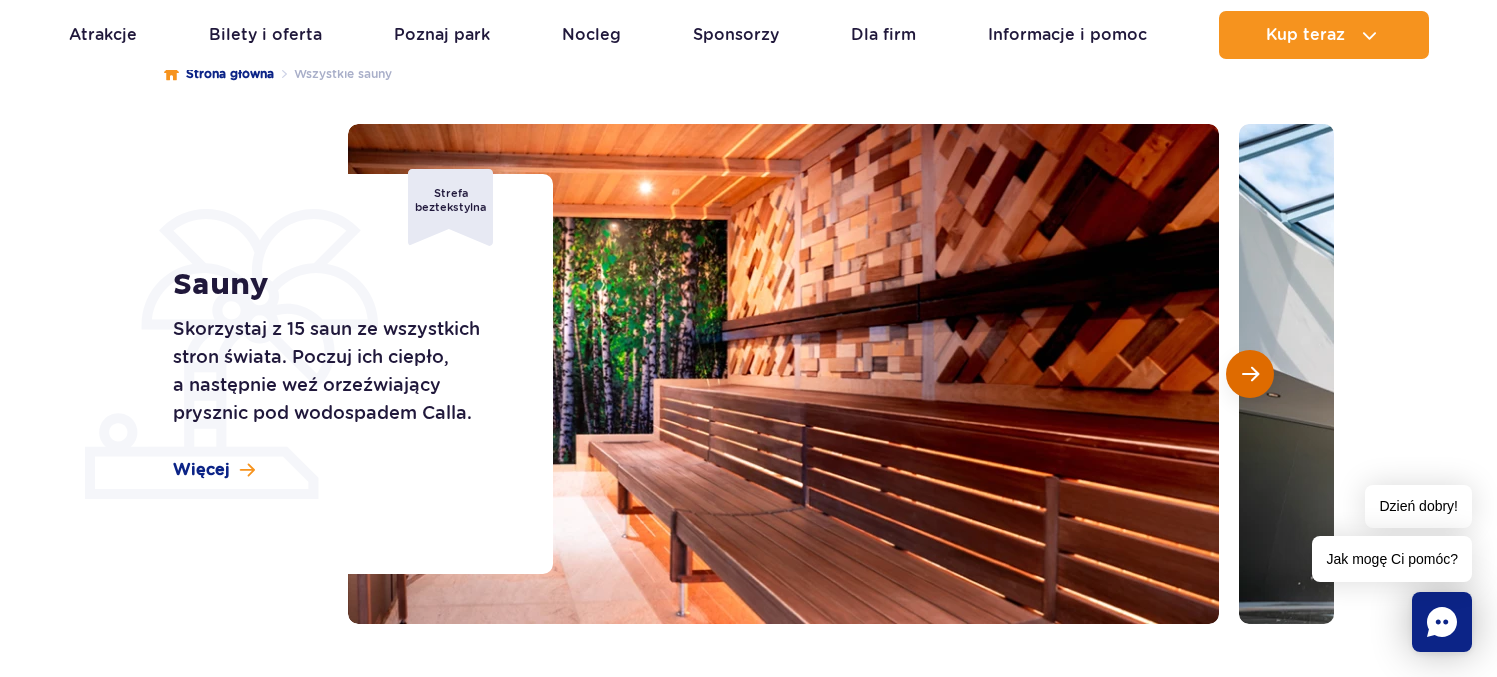 click at bounding box center (1250, 374) 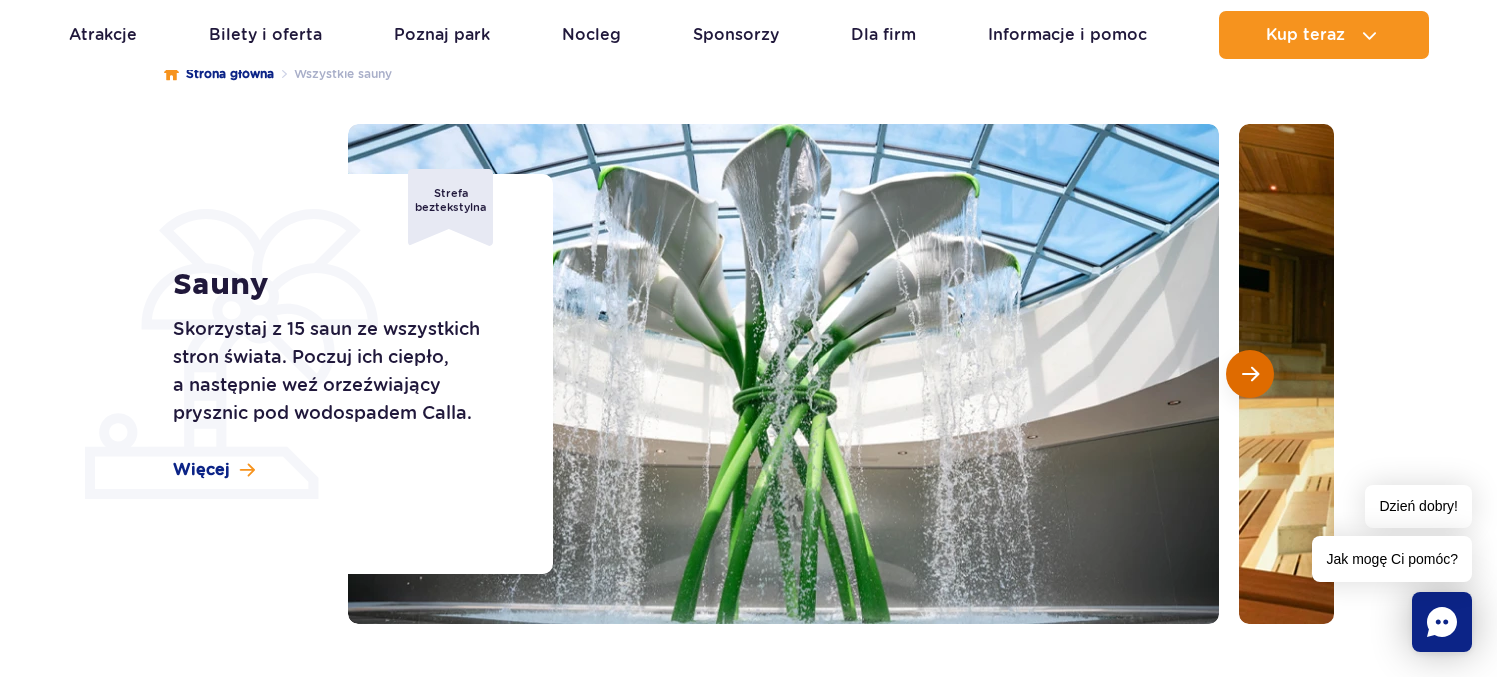 click at bounding box center [1250, 374] 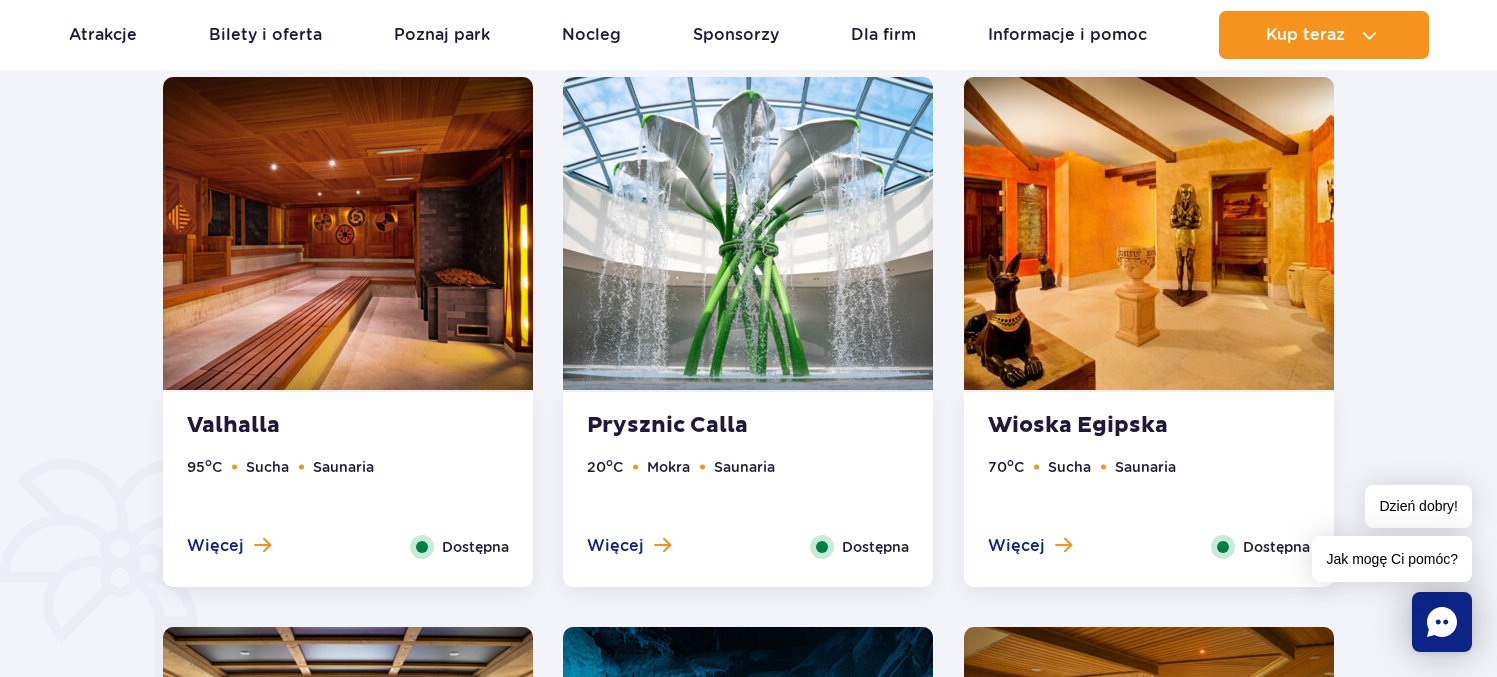 scroll, scrollTop: 1100, scrollLeft: 0, axis: vertical 